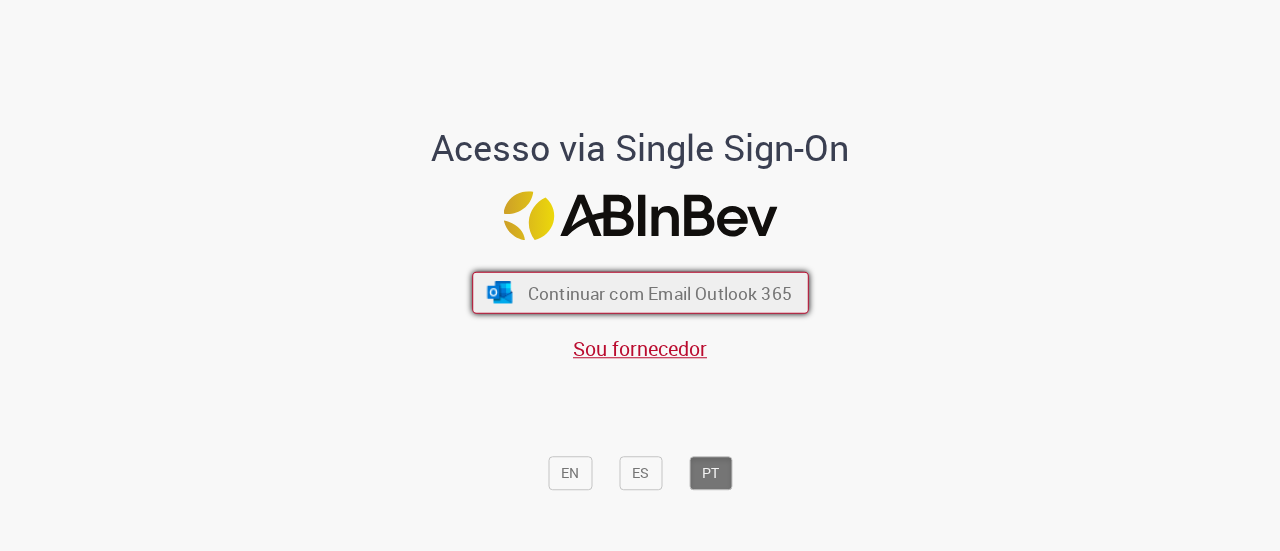 scroll, scrollTop: 0, scrollLeft: 0, axis: both 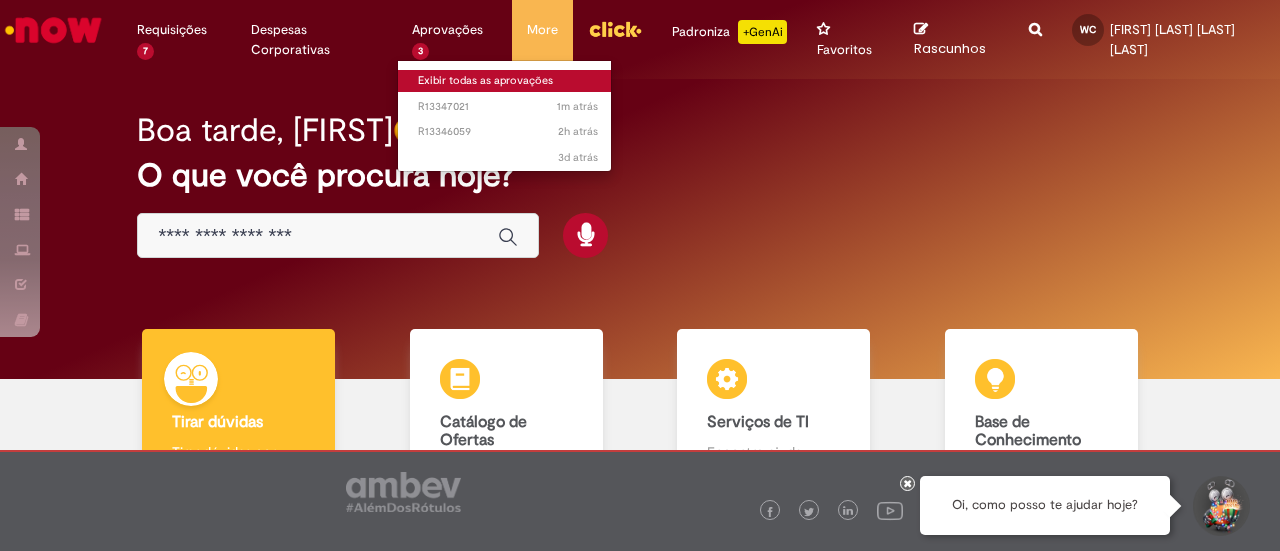 click on "Exibir todas as aprovações" at bounding box center [508, 81] 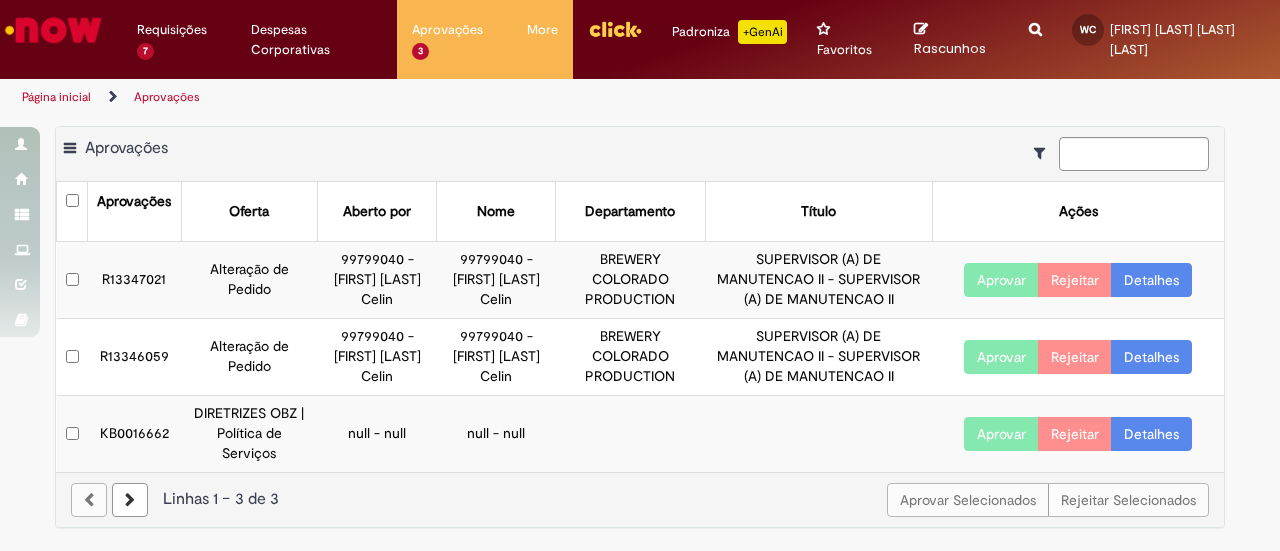 click on "Detalhes" at bounding box center (1151, 280) 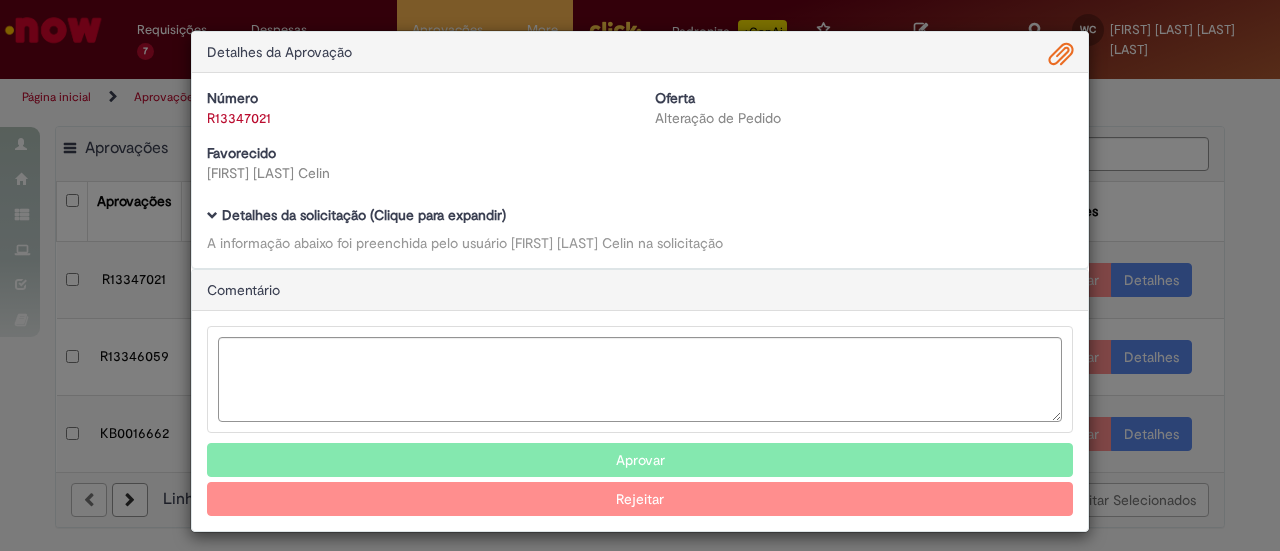 click on "R13347021" at bounding box center [239, 118] 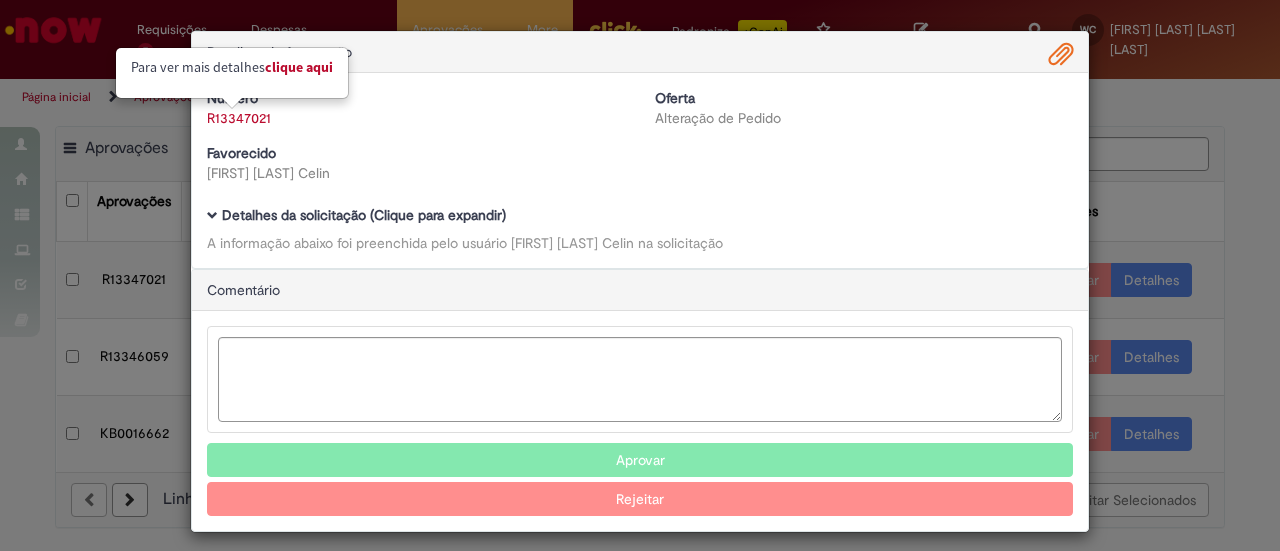 click on "Clique aqui" at bounding box center (299, 67) 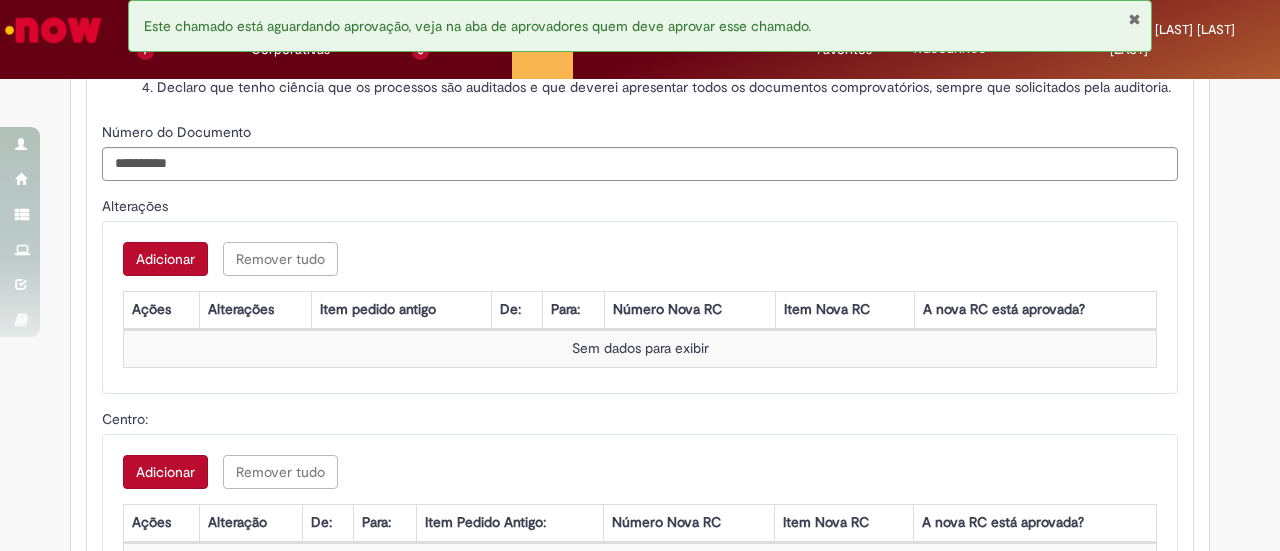 scroll, scrollTop: 2613, scrollLeft: 0, axis: vertical 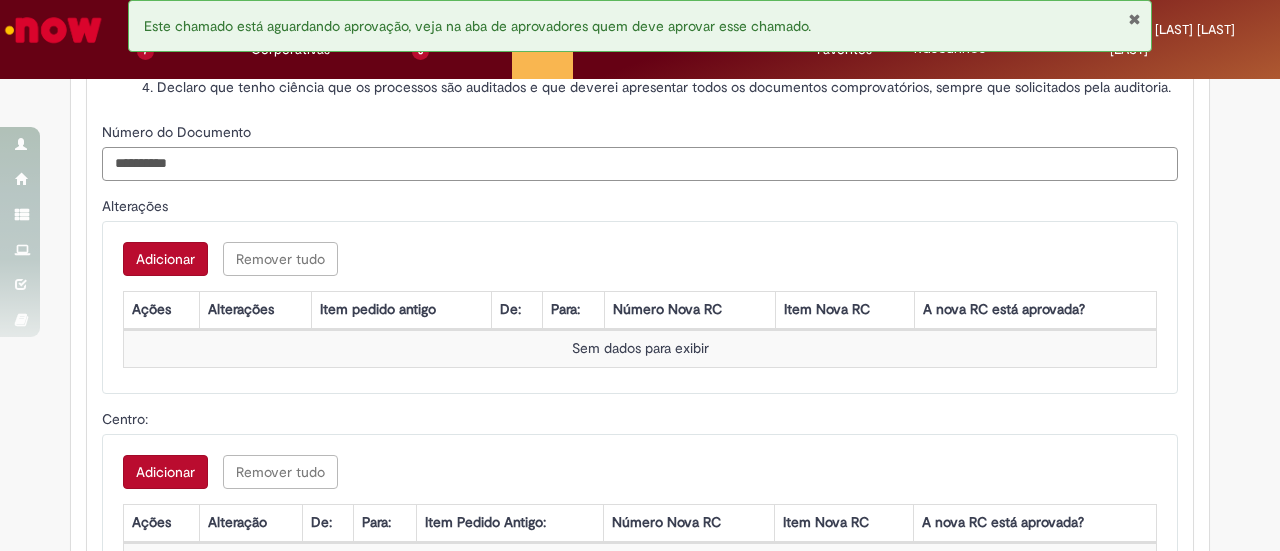 click on "**********" at bounding box center (640, 164) 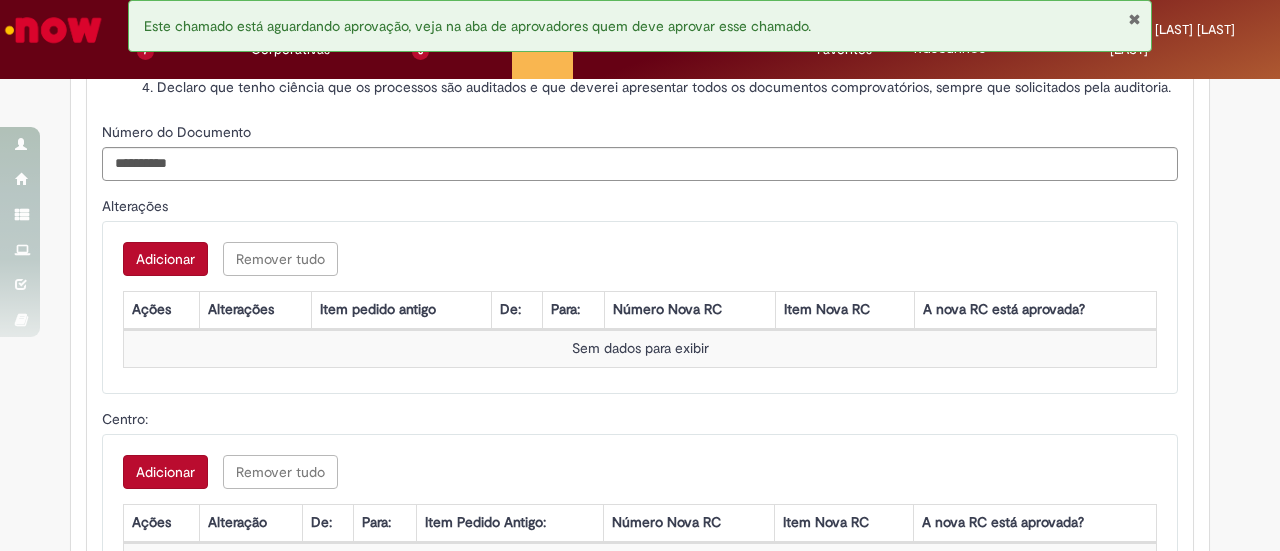 click on "**********" at bounding box center (640, 751) 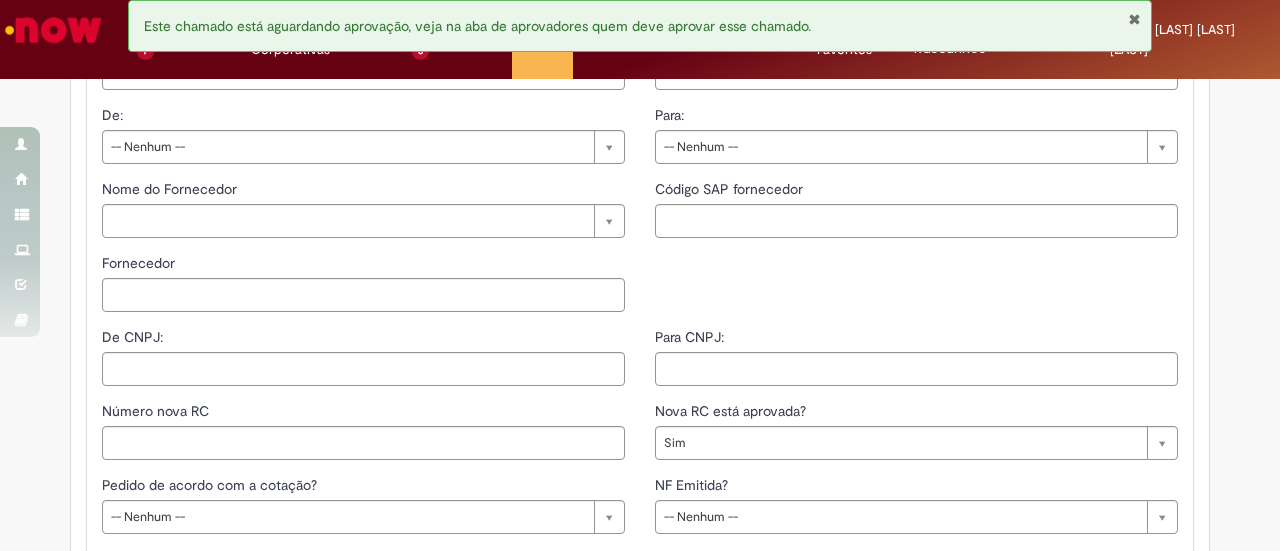 scroll, scrollTop: 3851, scrollLeft: 0, axis: vertical 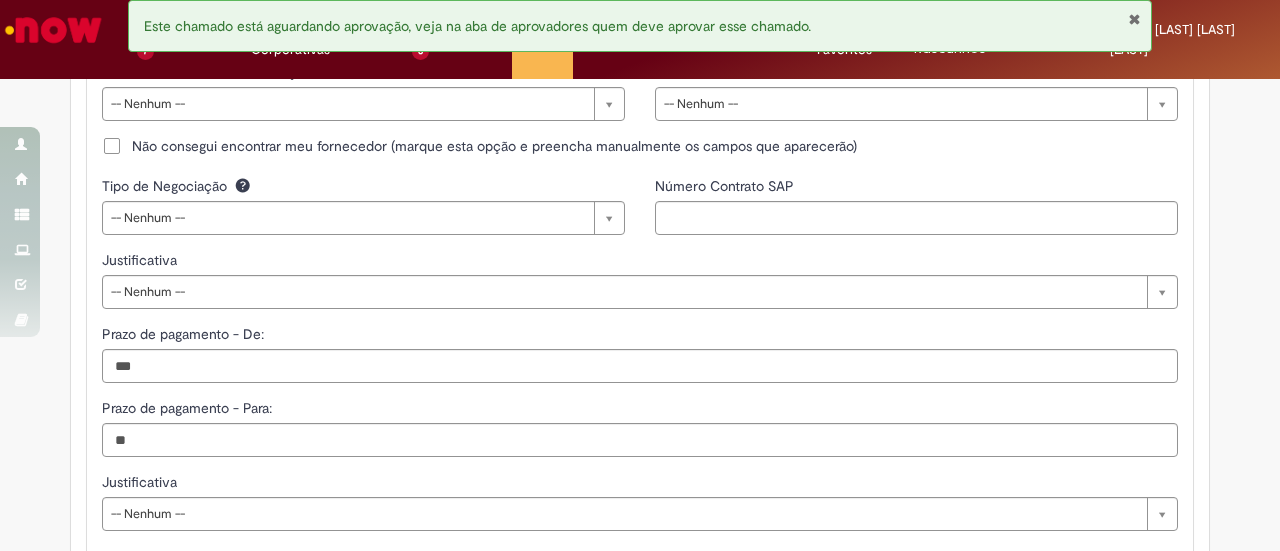 click at bounding box center [1134, 19] 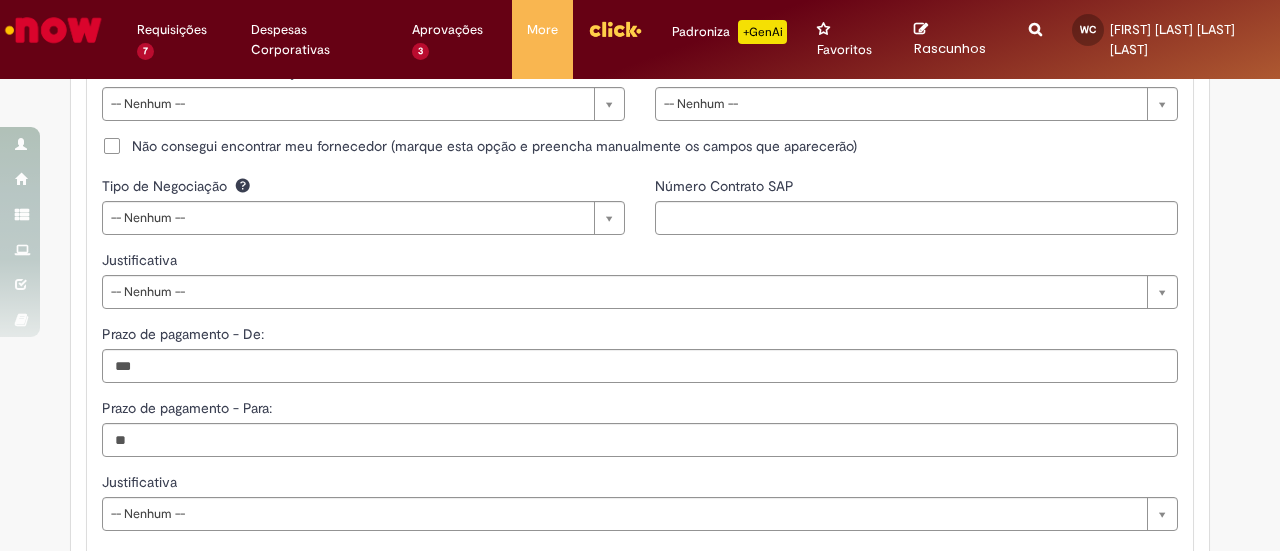 scroll, scrollTop: 0, scrollLeft: 0, axis: both 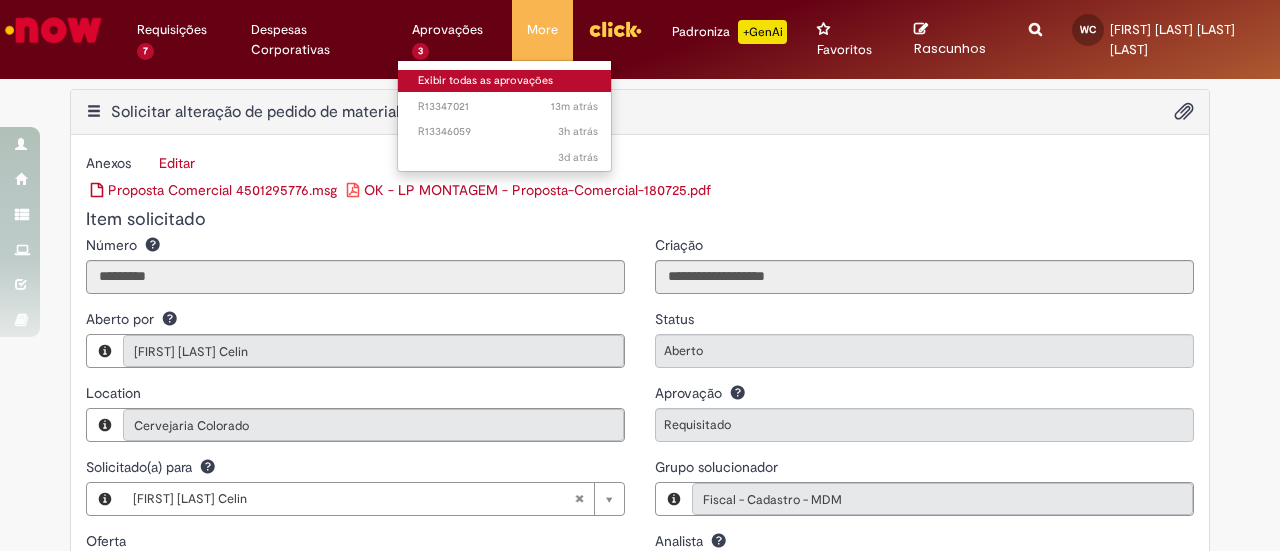 click on "Exibir todas as aprovações" at bounding box center [508, 81] 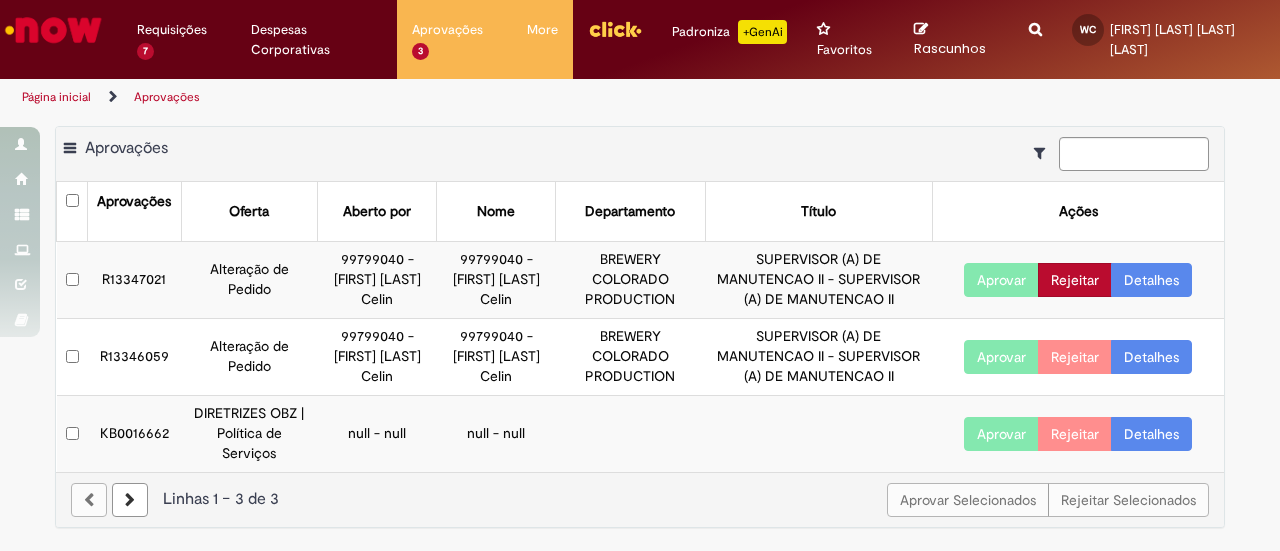 click on "Rejeitar" at bounding box center [1075, 280] 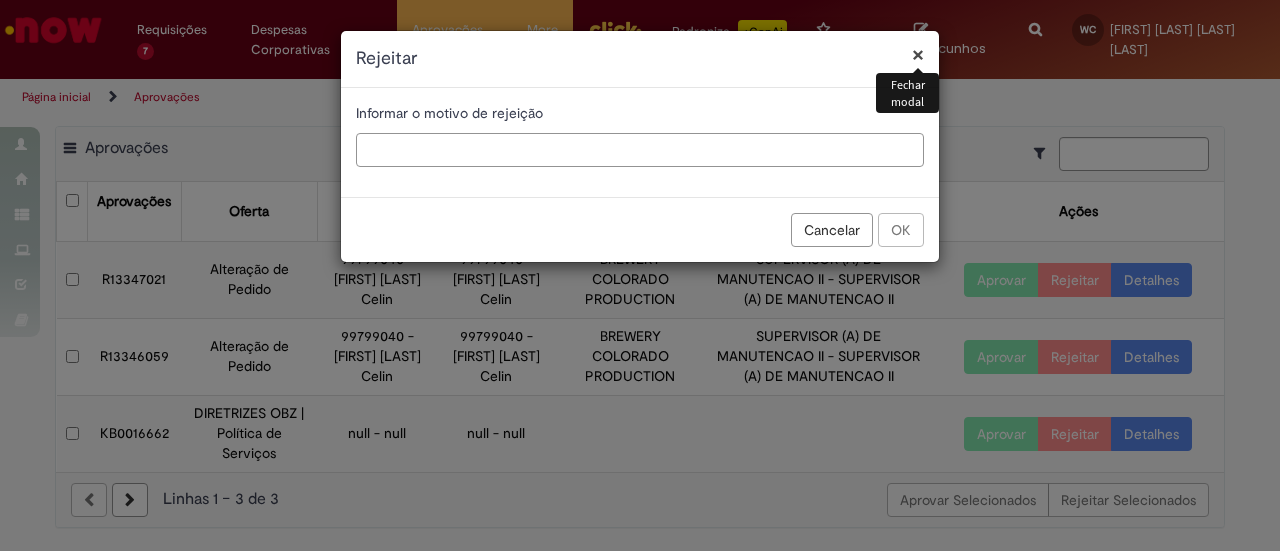 click at bounding box center [640, 150] 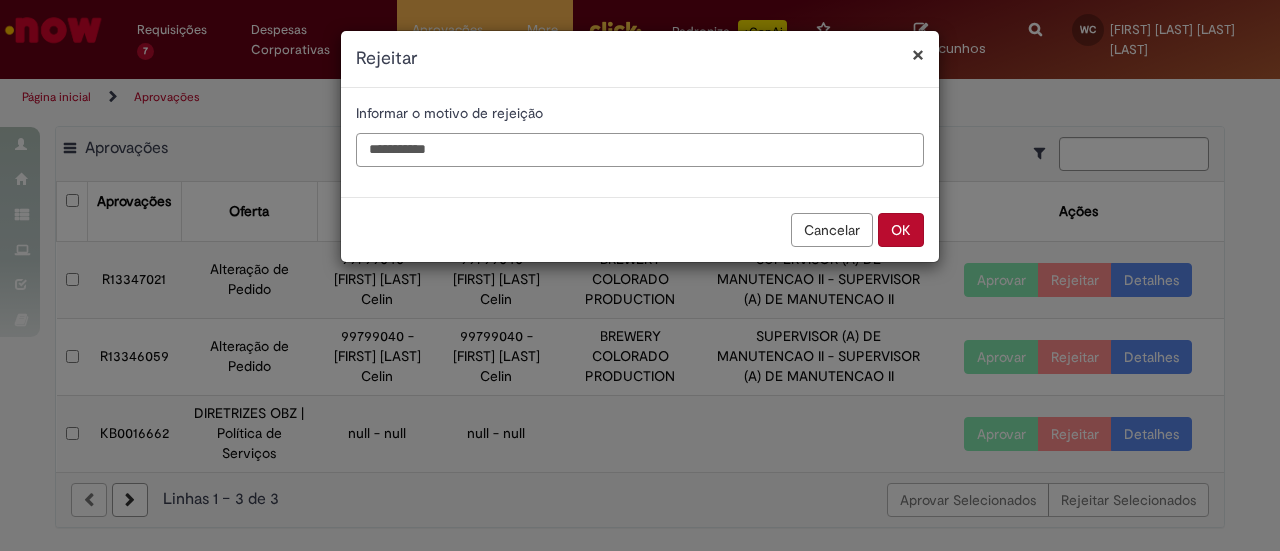 paste on "**********" 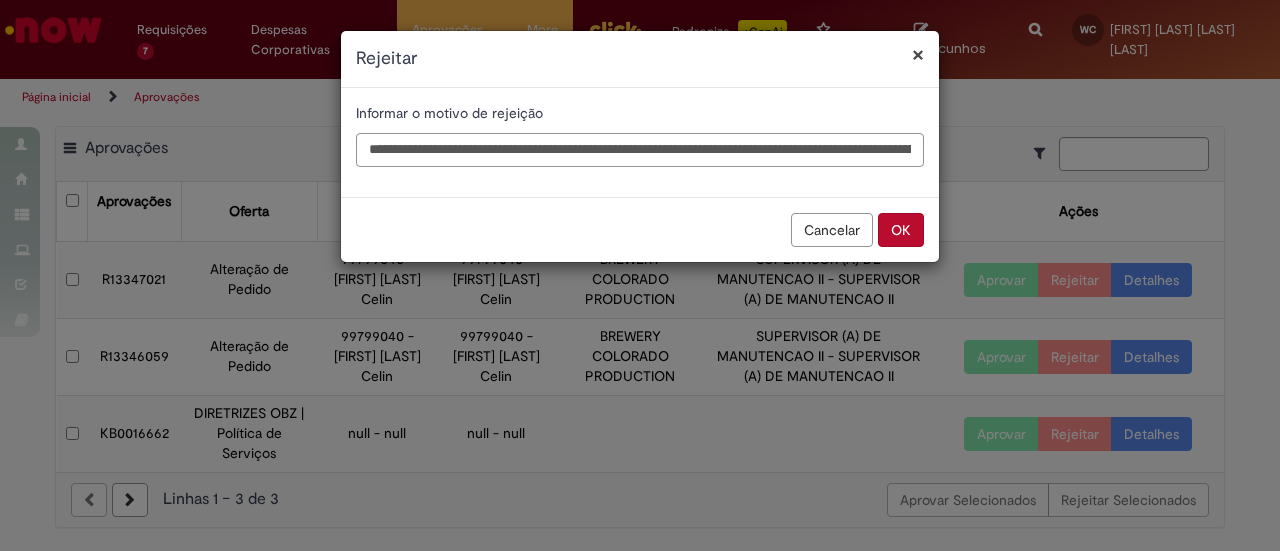 scroll, scrollTop: 0, scrollLeft: 4373, axis: horizontal 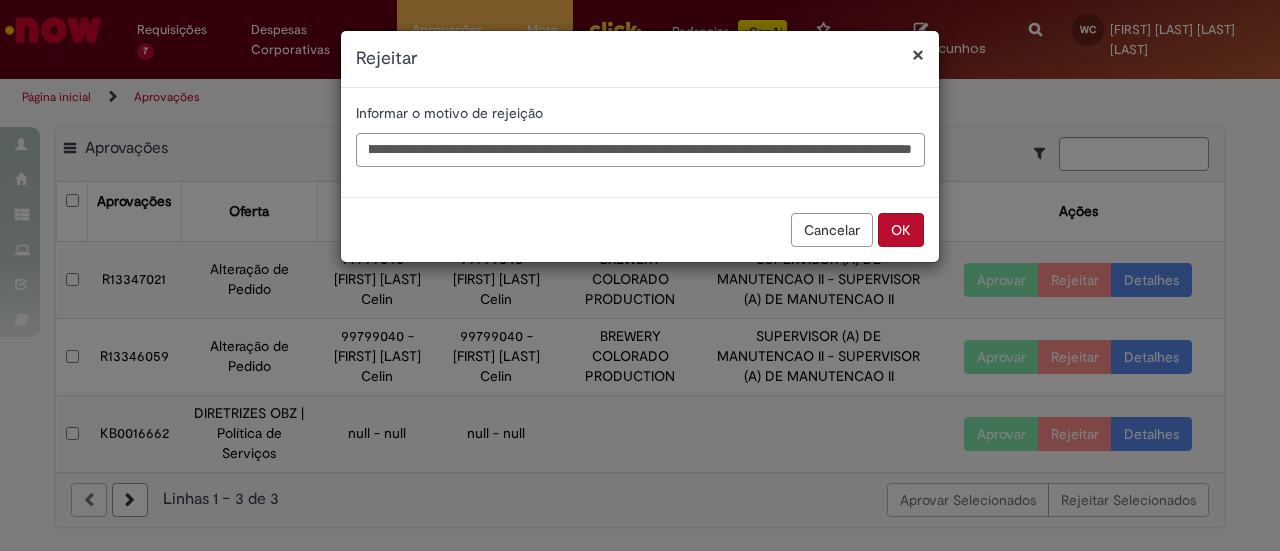 click on "**********" at bounding box center [640, 150] 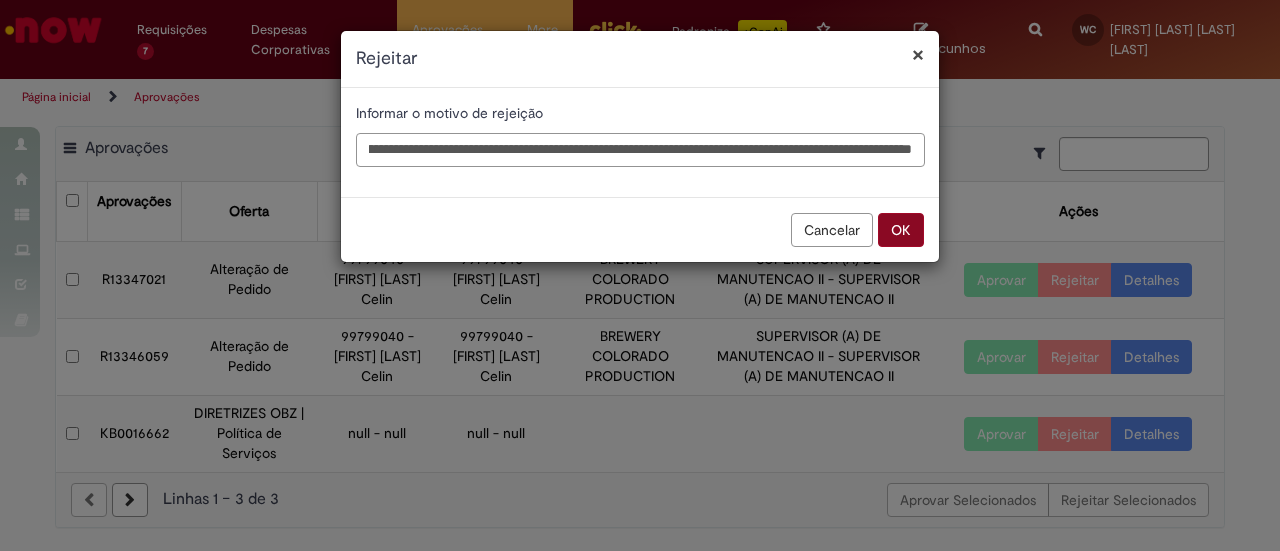 type on "**********" 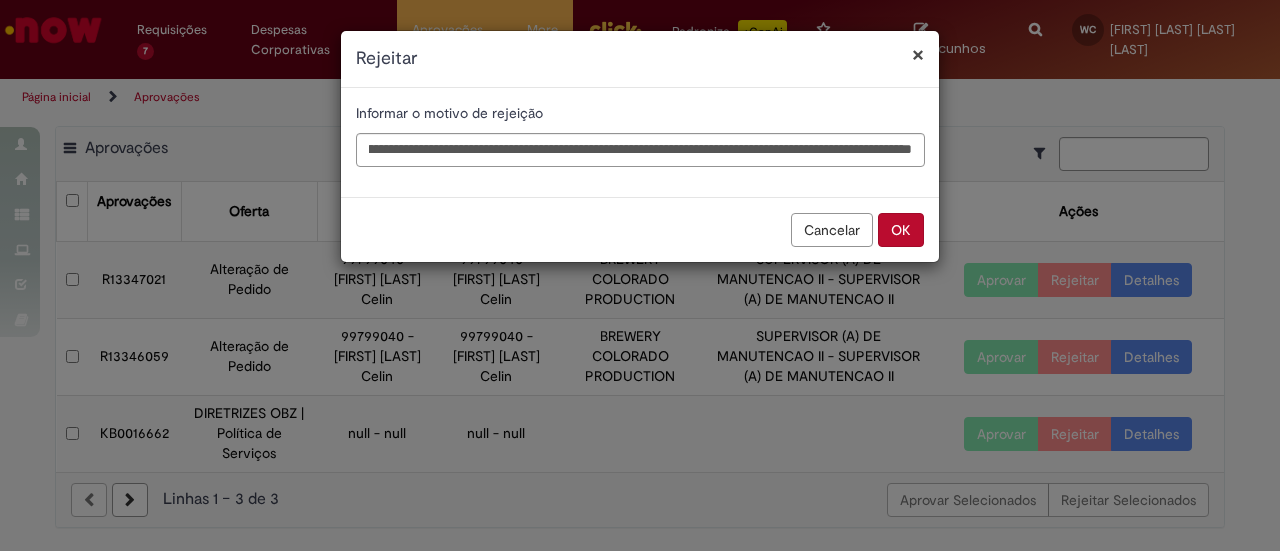 scroll, scrollTop: 0, scrollLeft: 0, axis: both 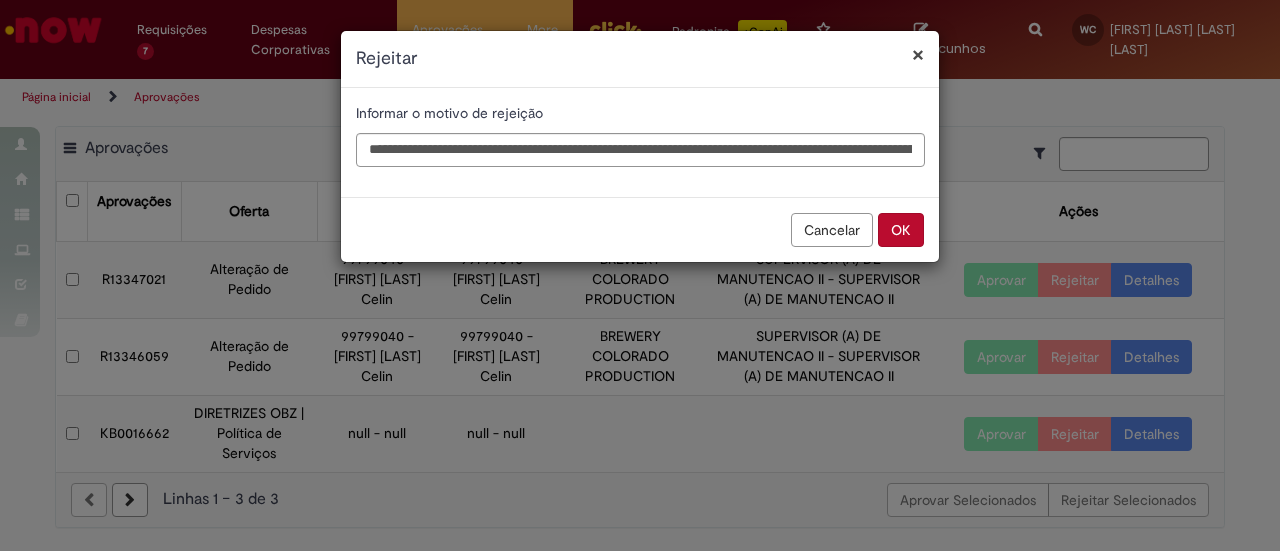 click on "OK" at bounding box center (901, 230) 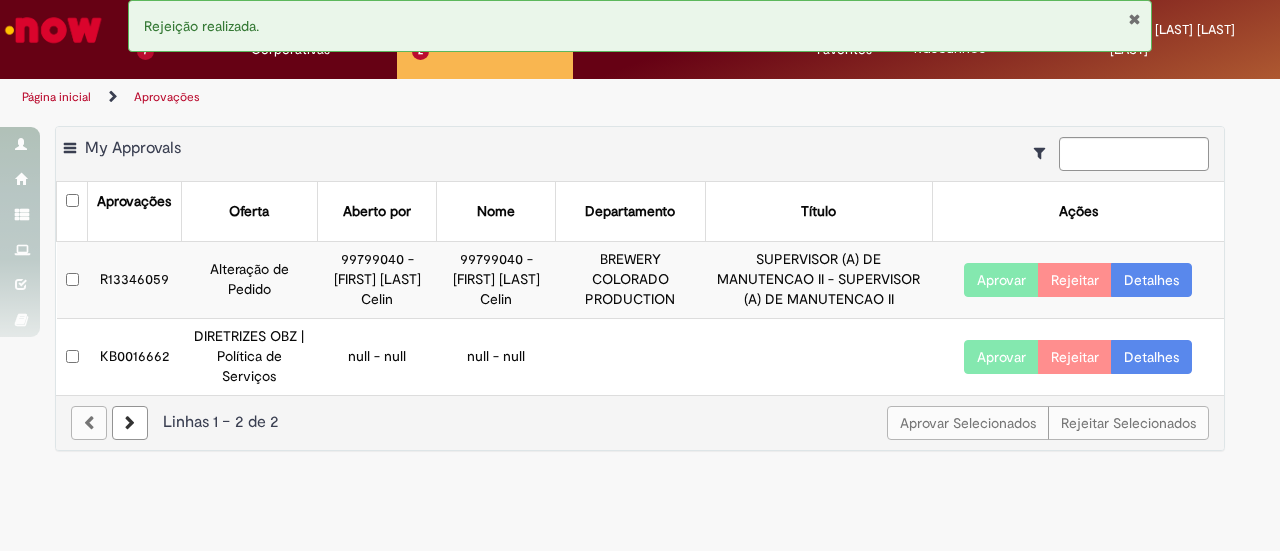 click on "Detalhes" at bounding box center (1151, 280) 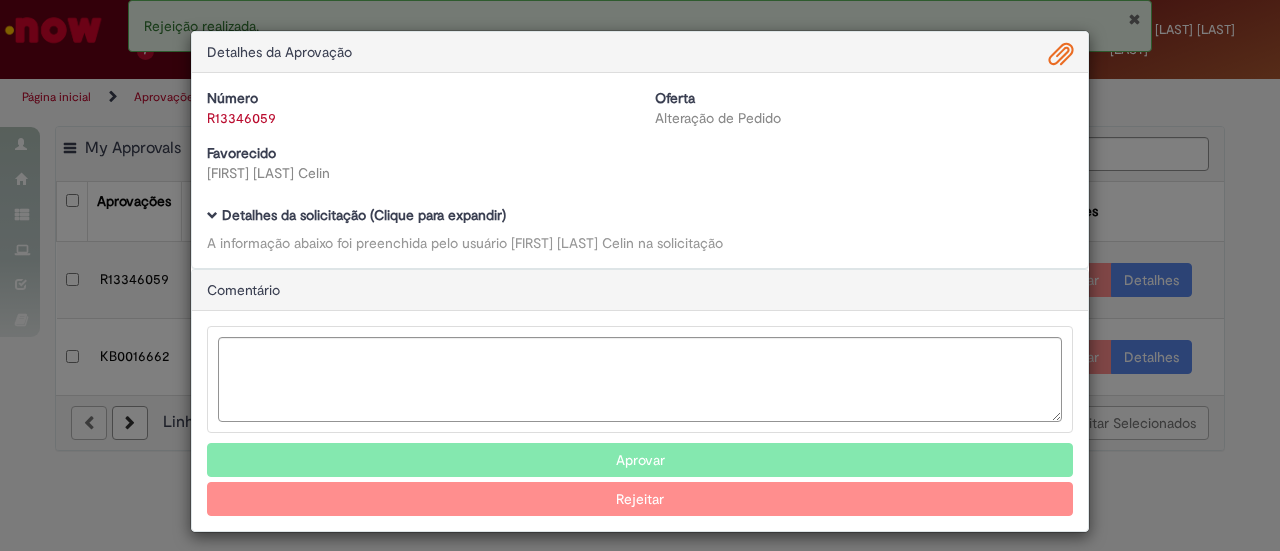 click on "R13346059" at bounding box center [241, 118] 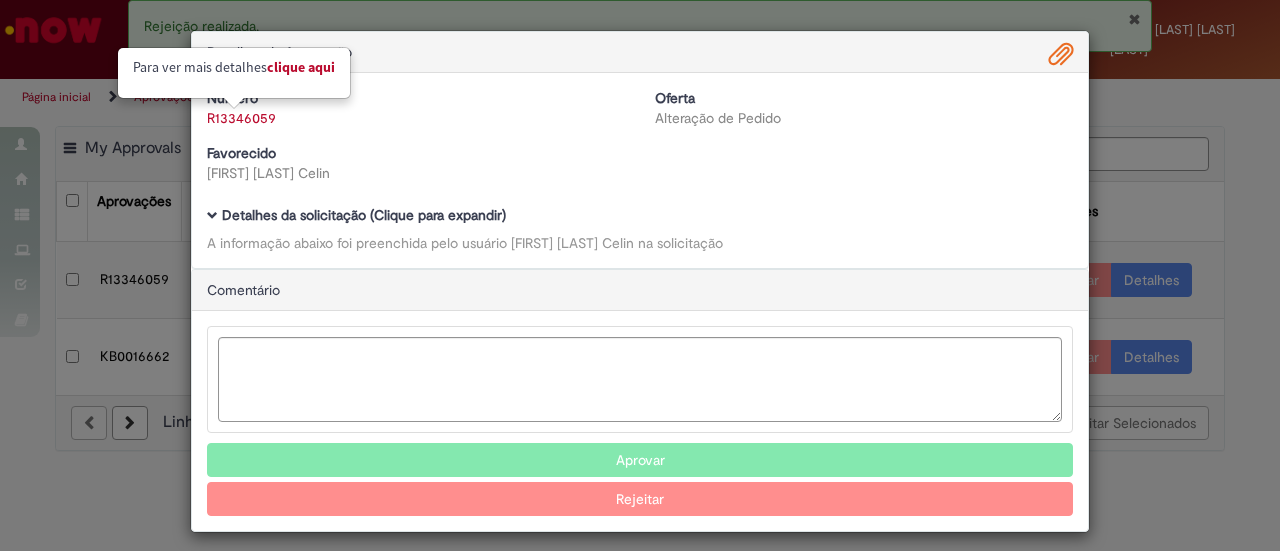 click on "Clique aqui" at bounding box center [301, 67] 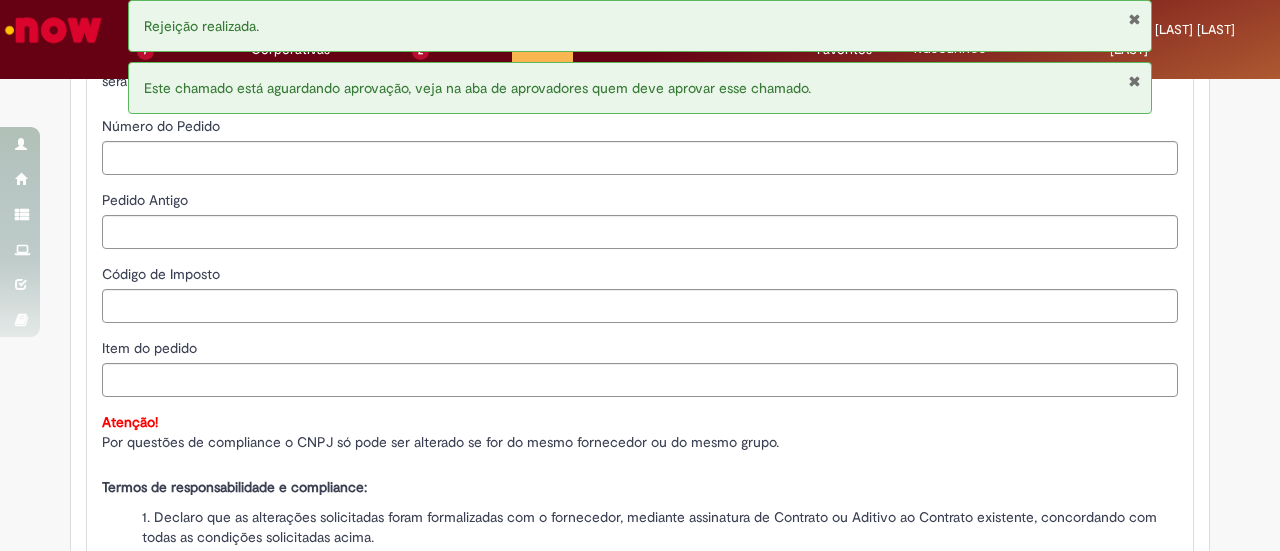 scroll, scrollTop: 2063, scrollLeft: 0, axis: vertical 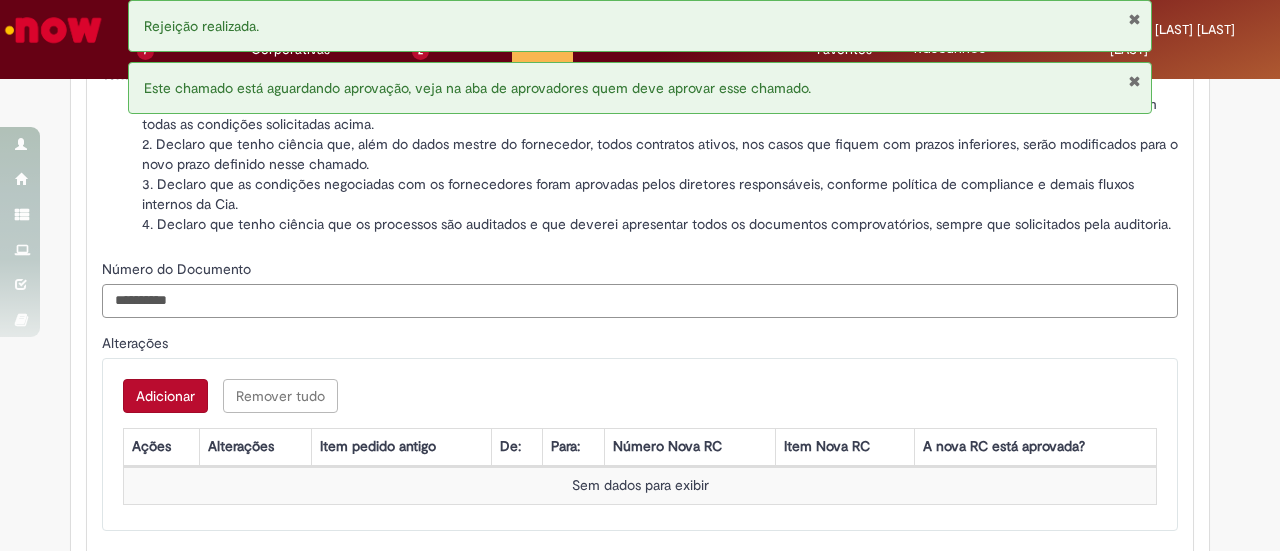 click on "**********" at bounding box center (640, 301) 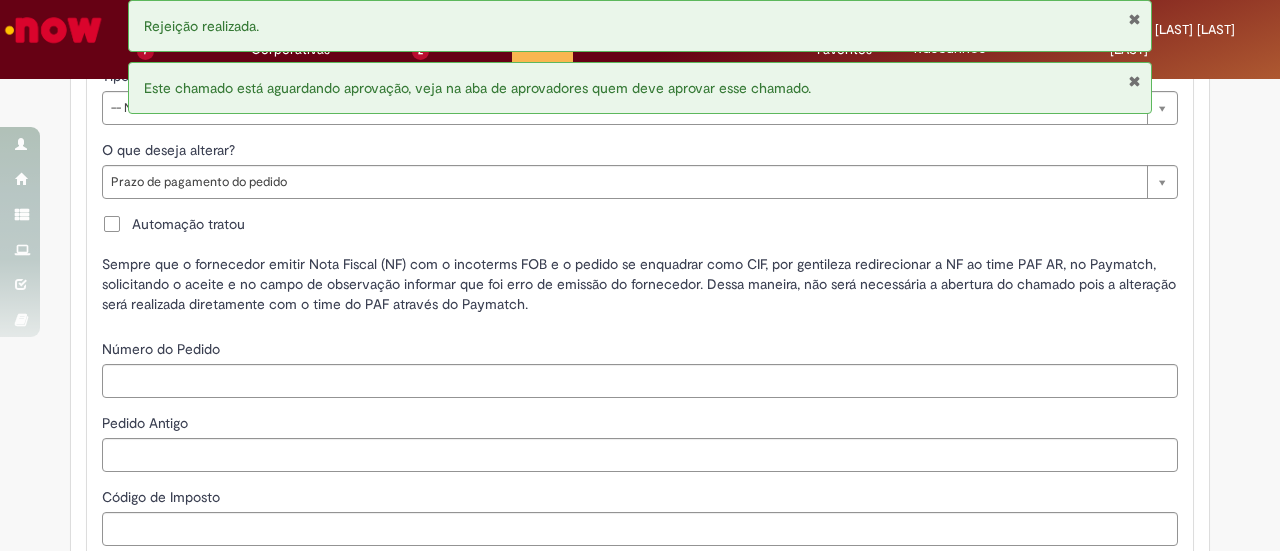 scroll, scrollTop: 0, scrollLeft: 0, axis: both 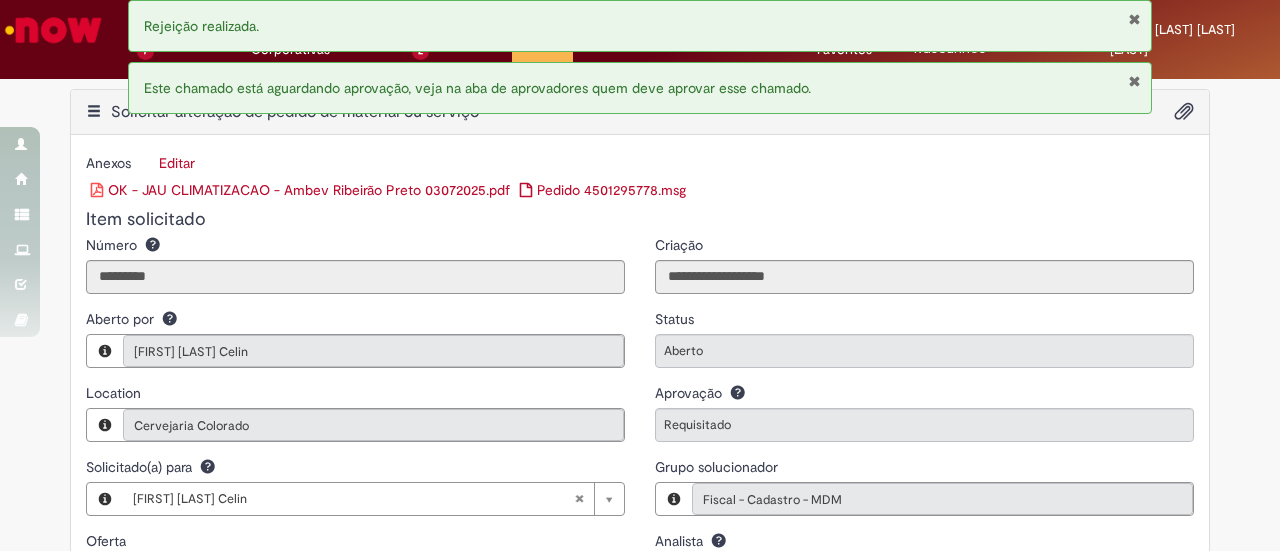 click on "Este chamado está aguardando aprovação, veja na aba de aprovadores quem deve aprovar esse chamado." at bounding box center (640, 88) 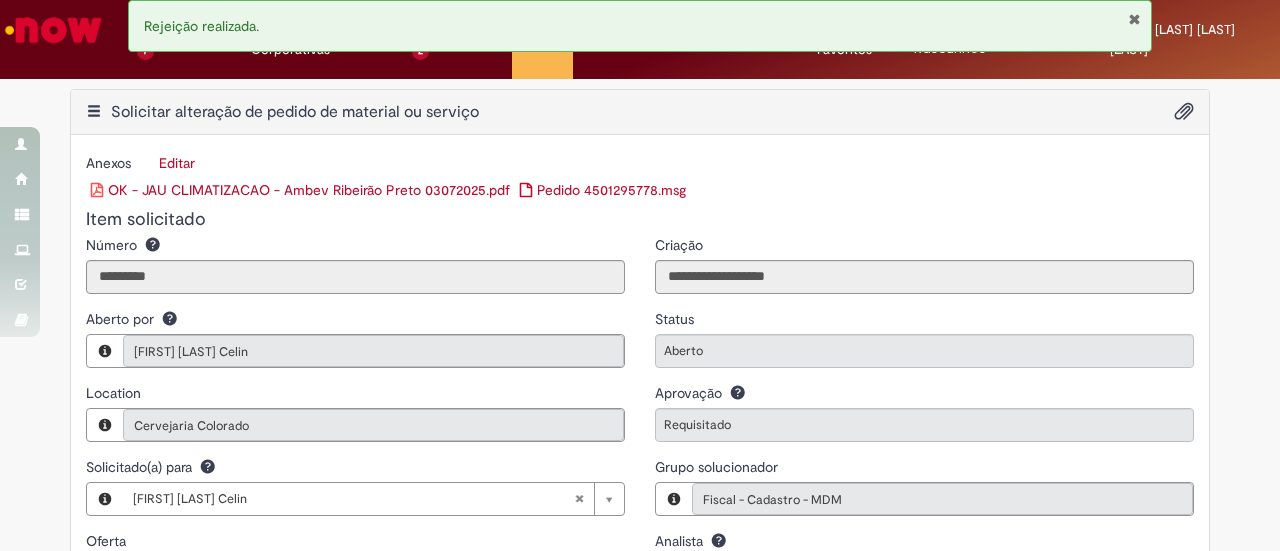 click at bounding box center (1134, 19) 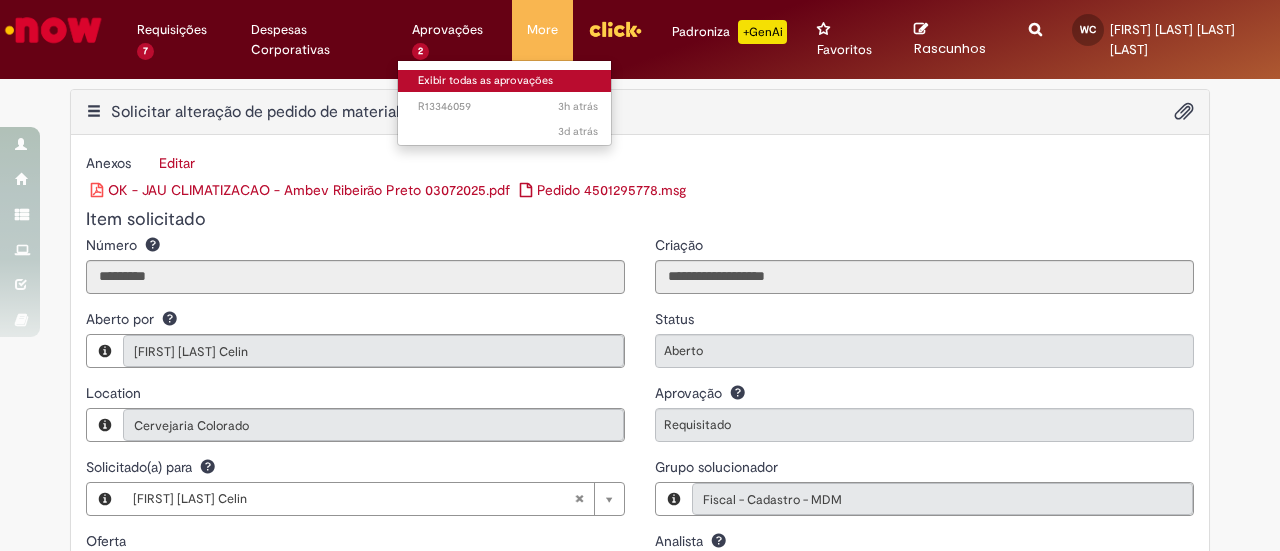 click on "Exibir todas as aprovações" at bounding box center [508, 81] 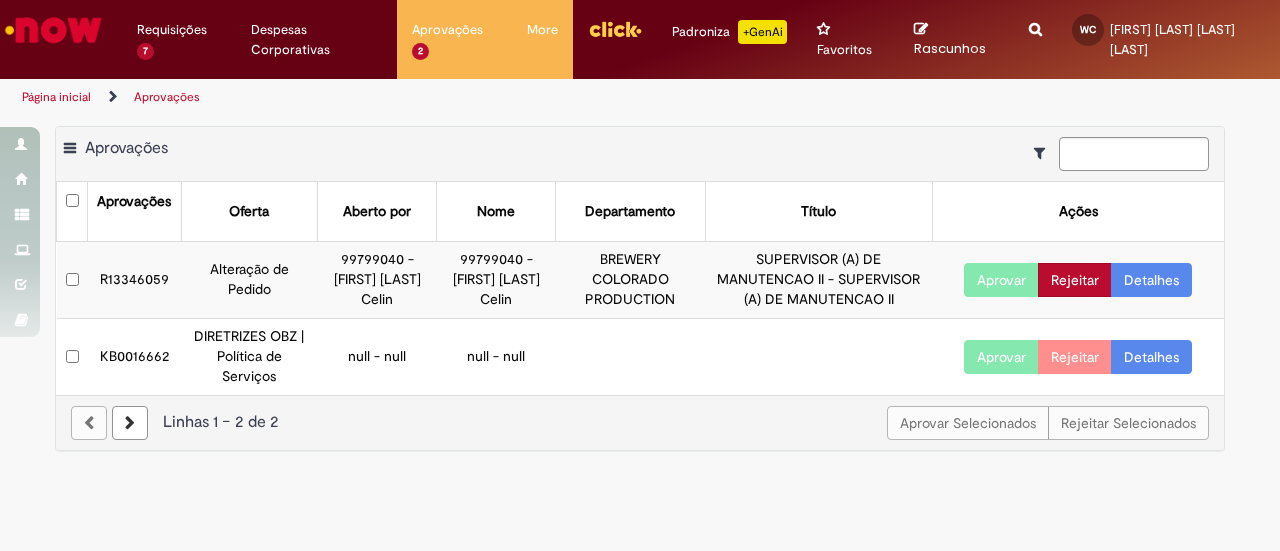click on "Rejeitar" at bounding box center (1075, 280) 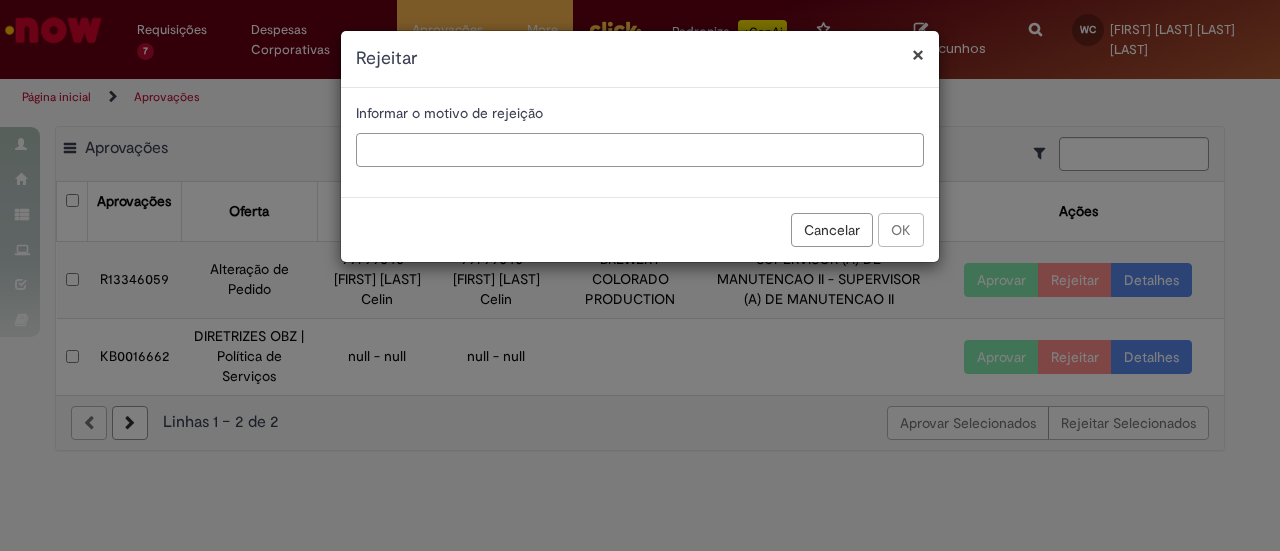 click at bounding box center [640, 150] 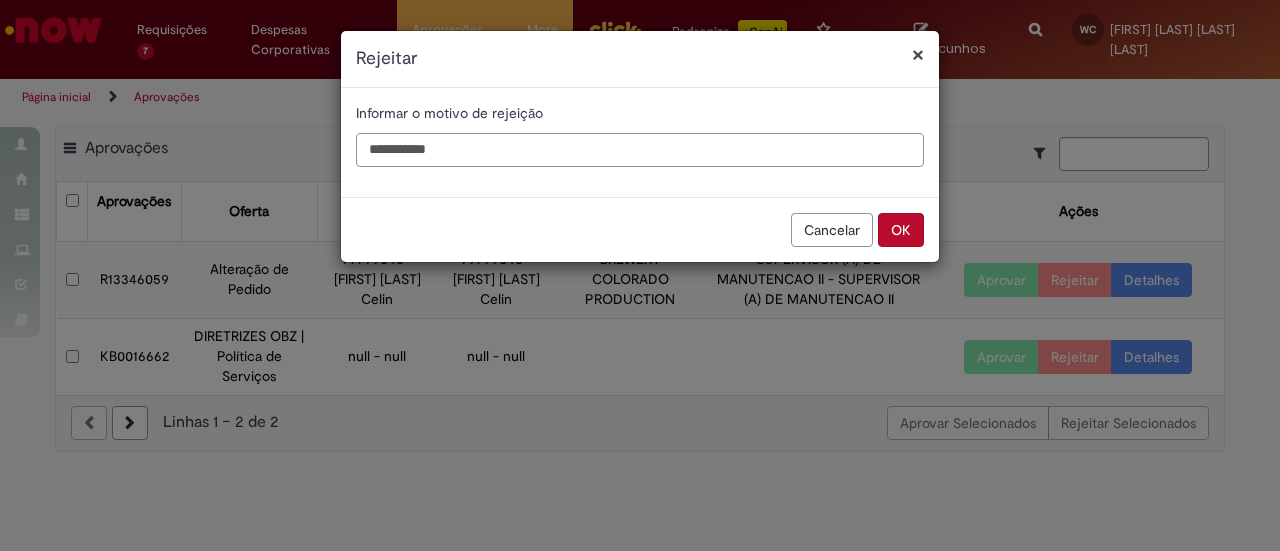 paste on "**********" 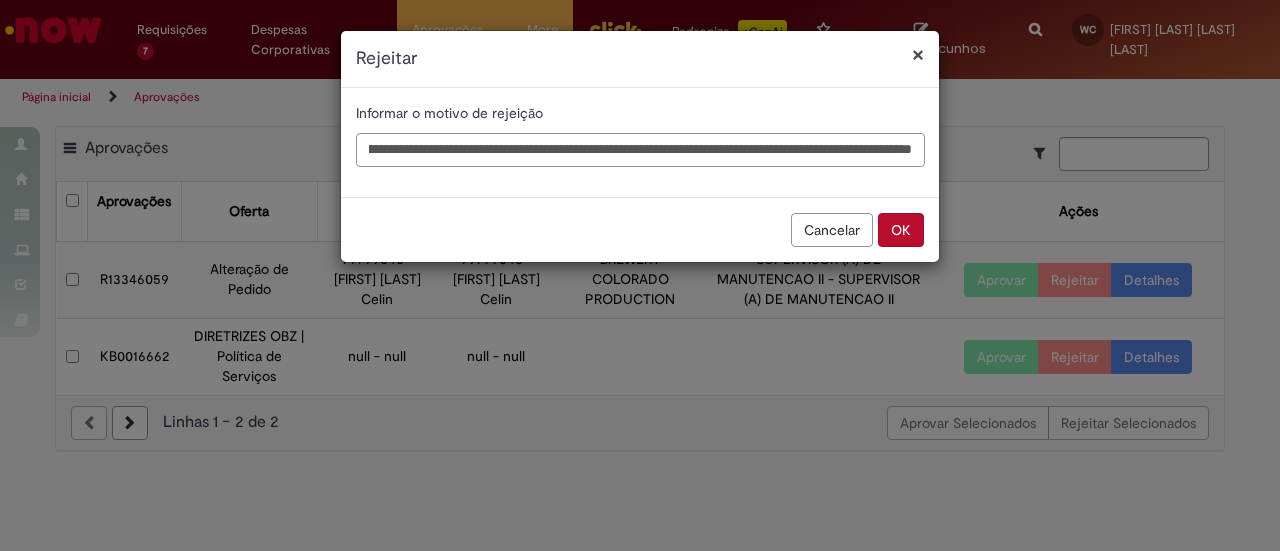 scroll, scrollTop: 0, scrollLeft: 4824, axis: horizontal 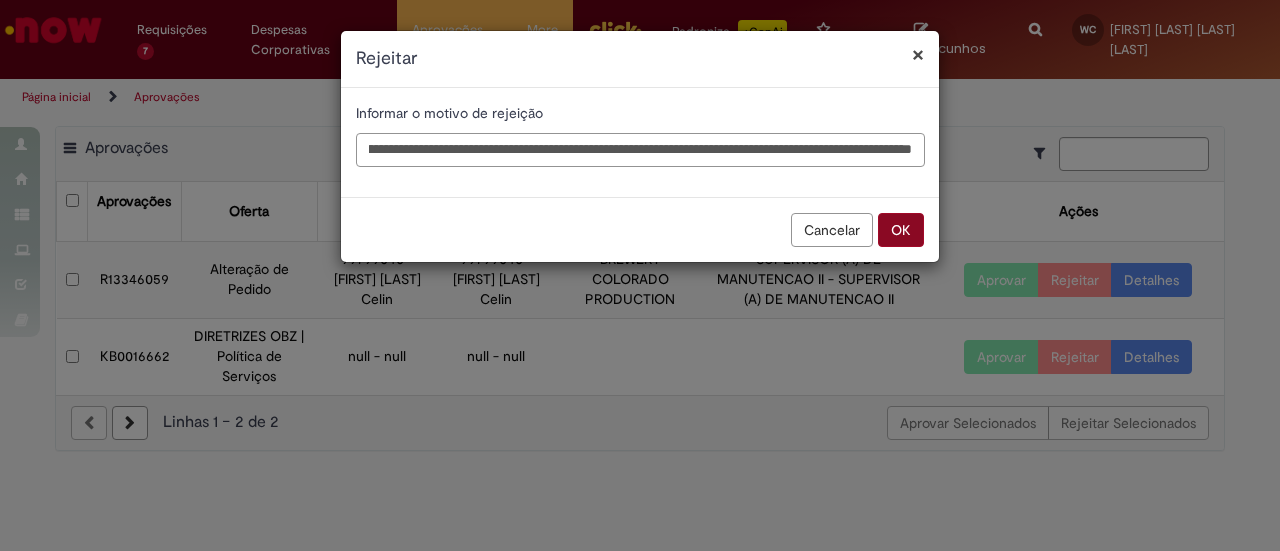 type on "**********" 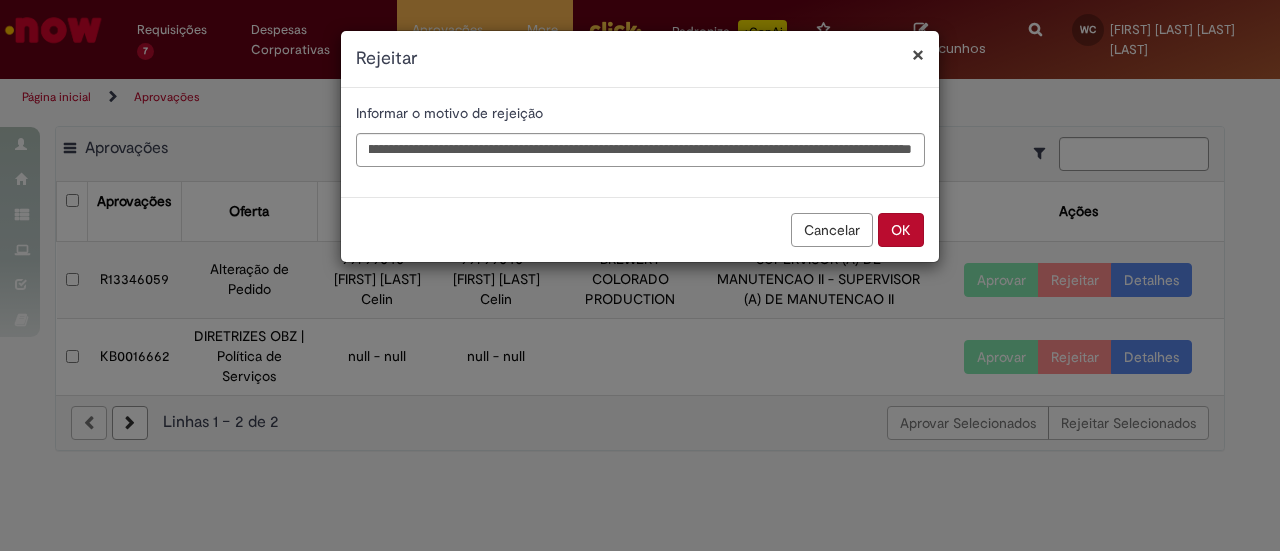 scroll, scrollTop: 0, scrollLeft: 0, axis: both 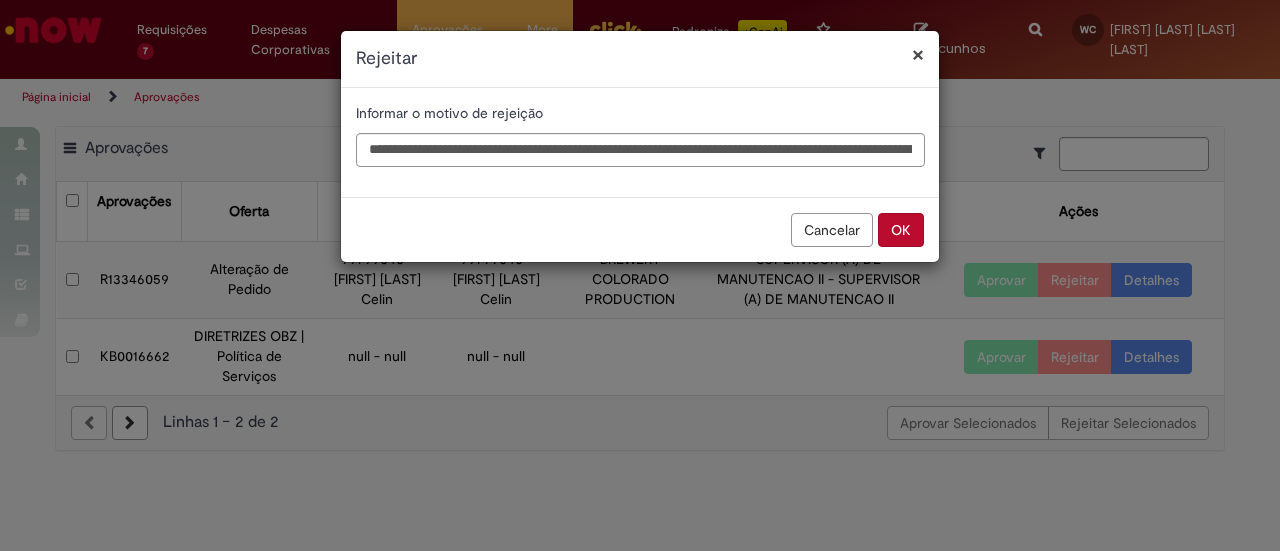 click on "OK" at bounding box center [901, 230] 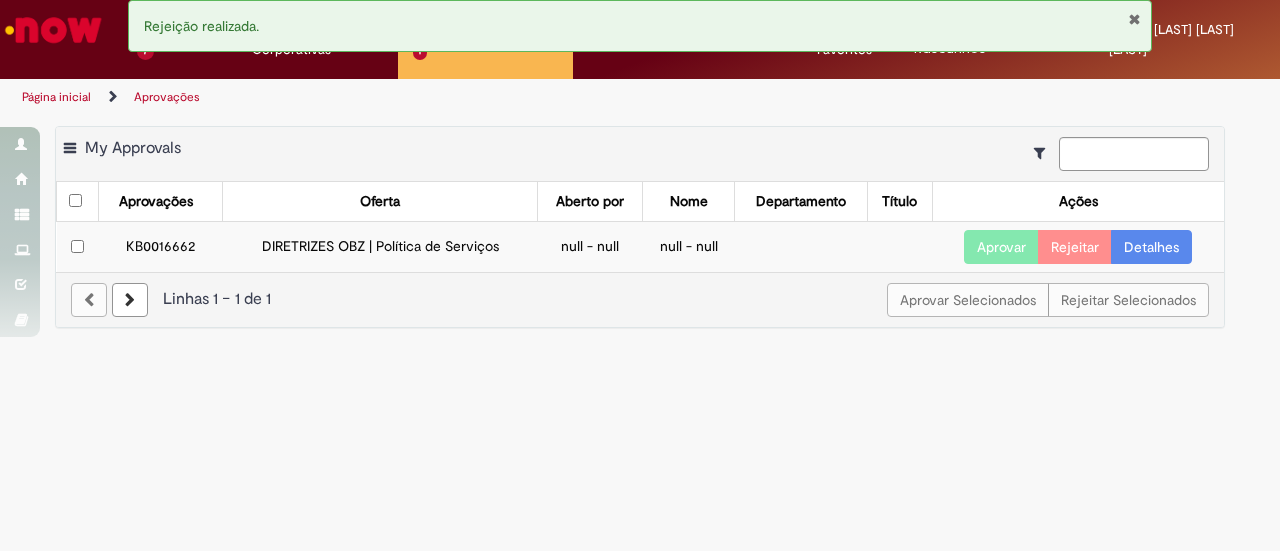 click at bounding box center (1134, 19) 